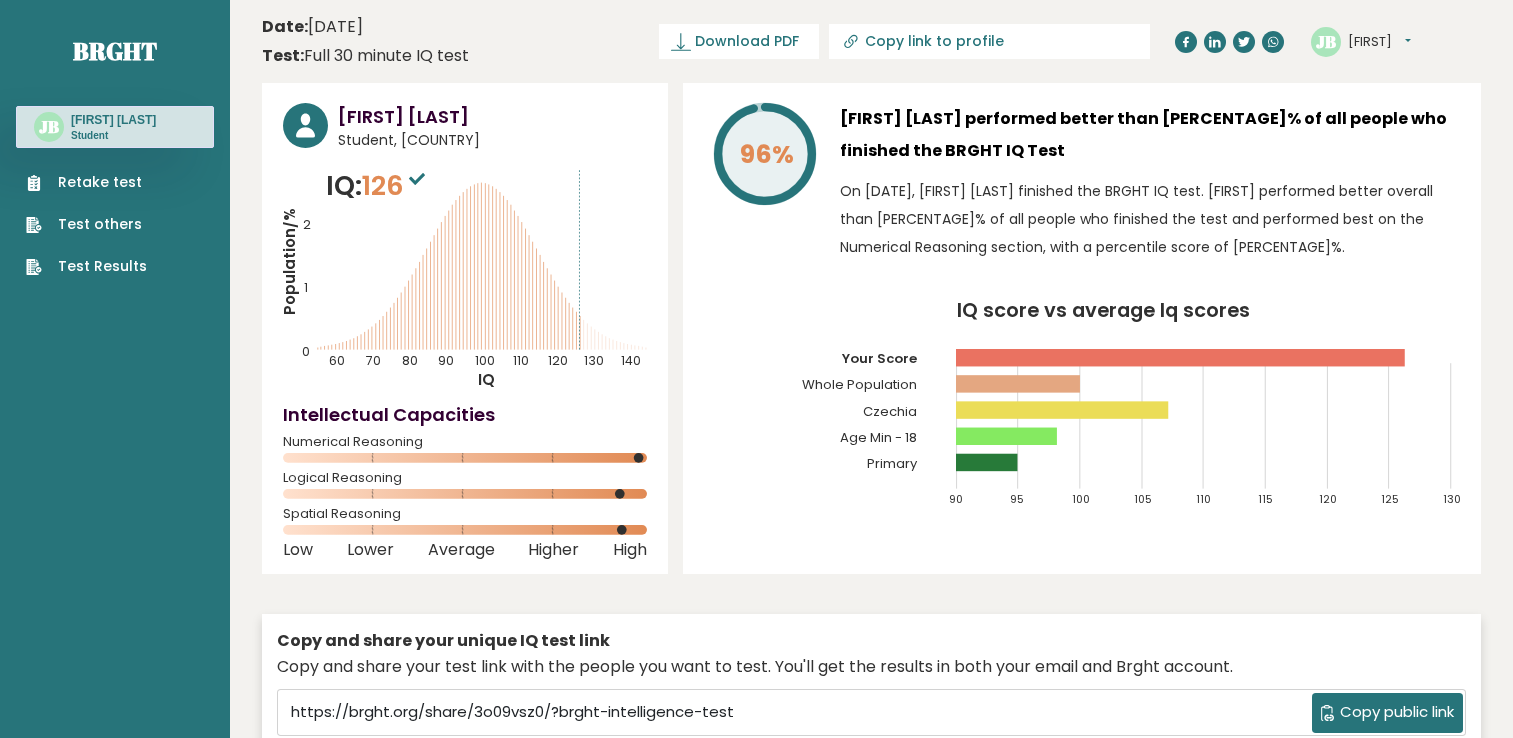 scroll, scrollTop: 0, scrollLeft: 0, axis: both 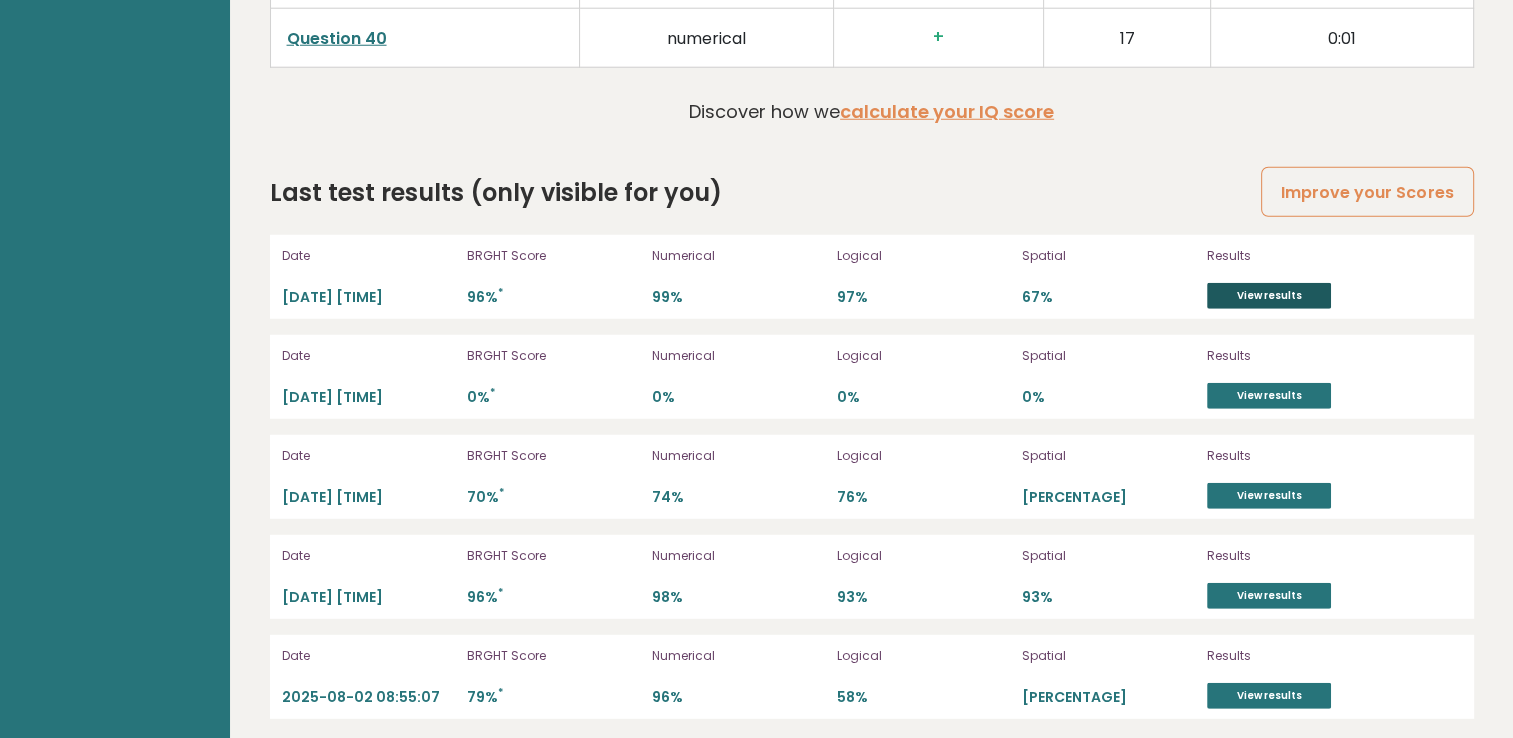 click on "View results" at bounding box center [1269, 296] 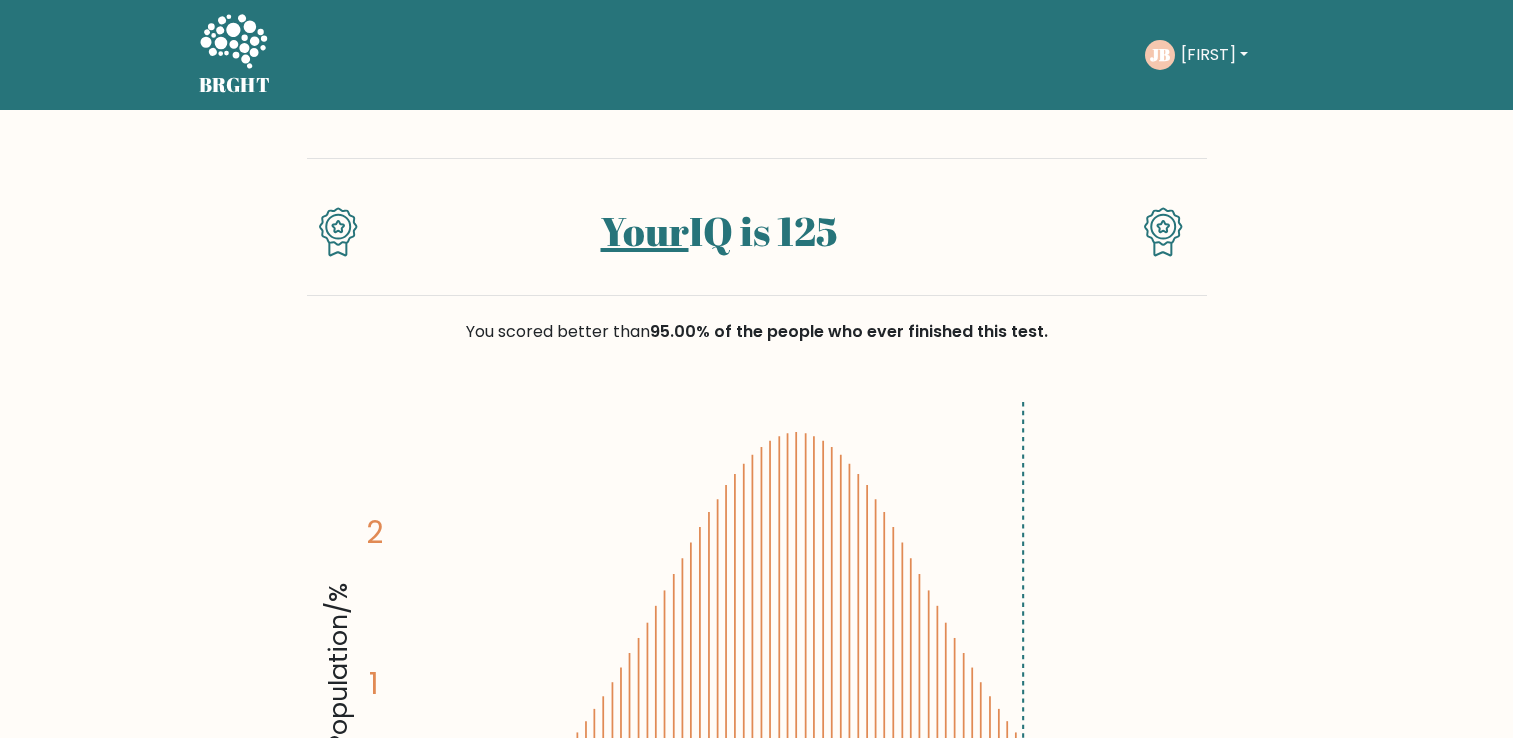 scroll, scrollTop: 0, scrollLeft: 0, axis: both 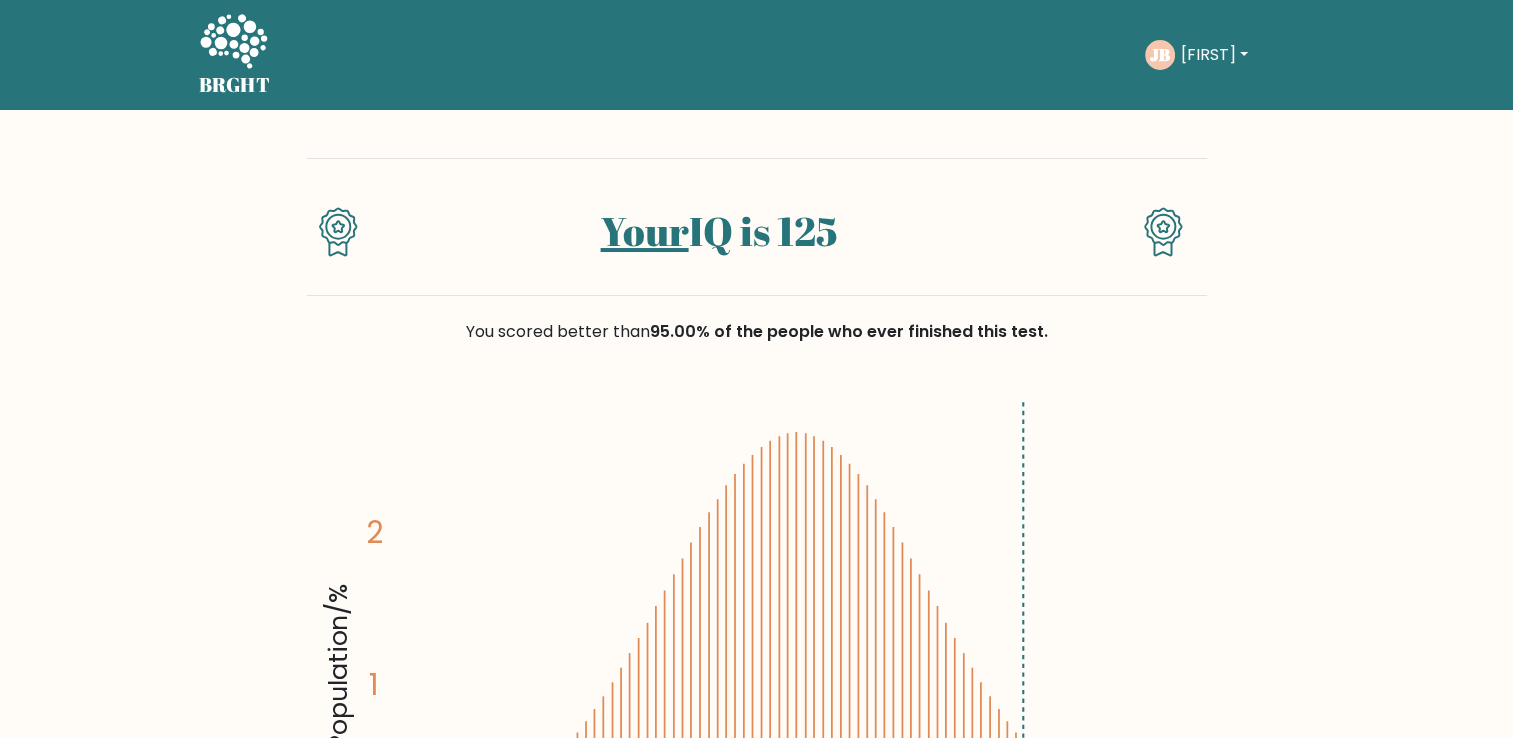 click on "[FIRST]" at bounding box center (1214, 55) 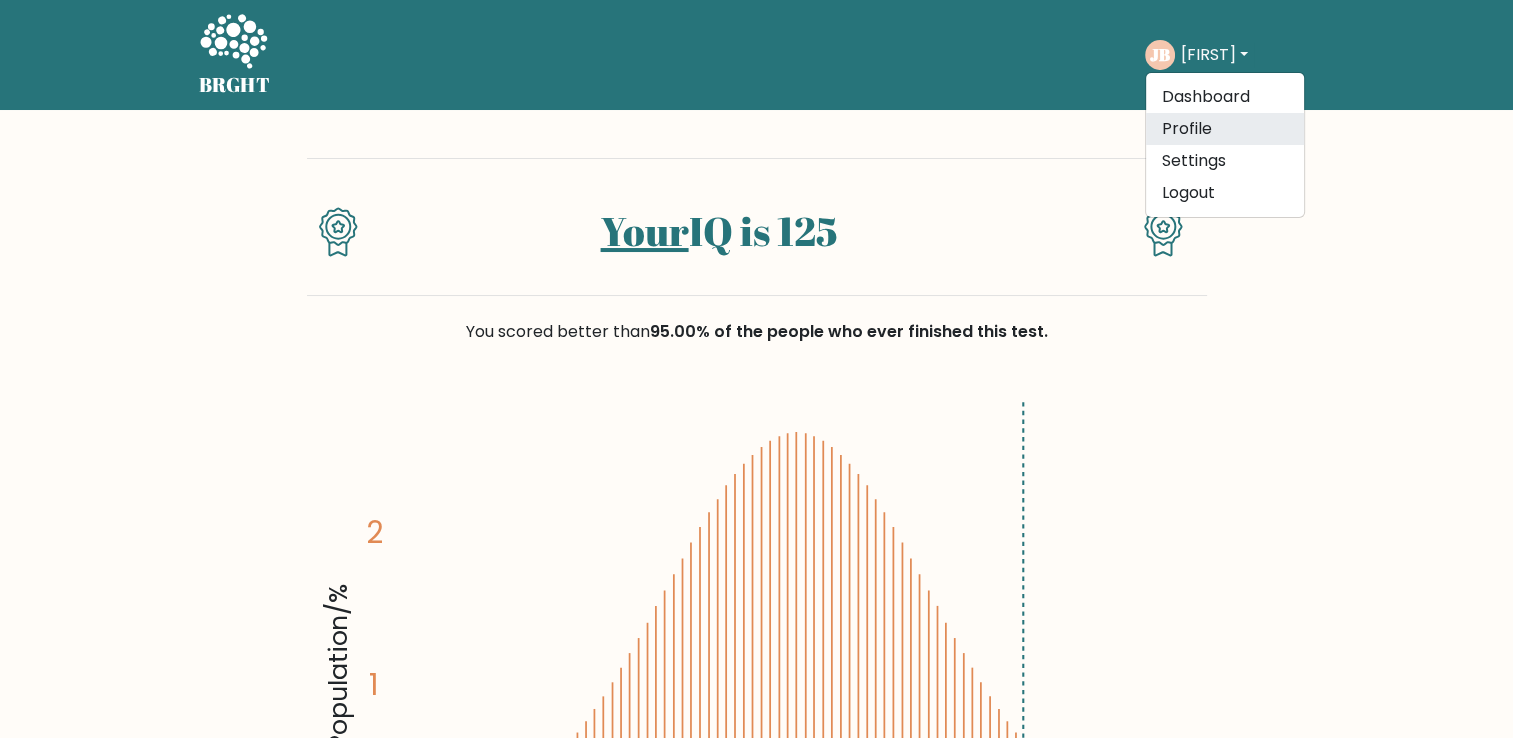 click on "Profile" at bounding box center (1225, 129) 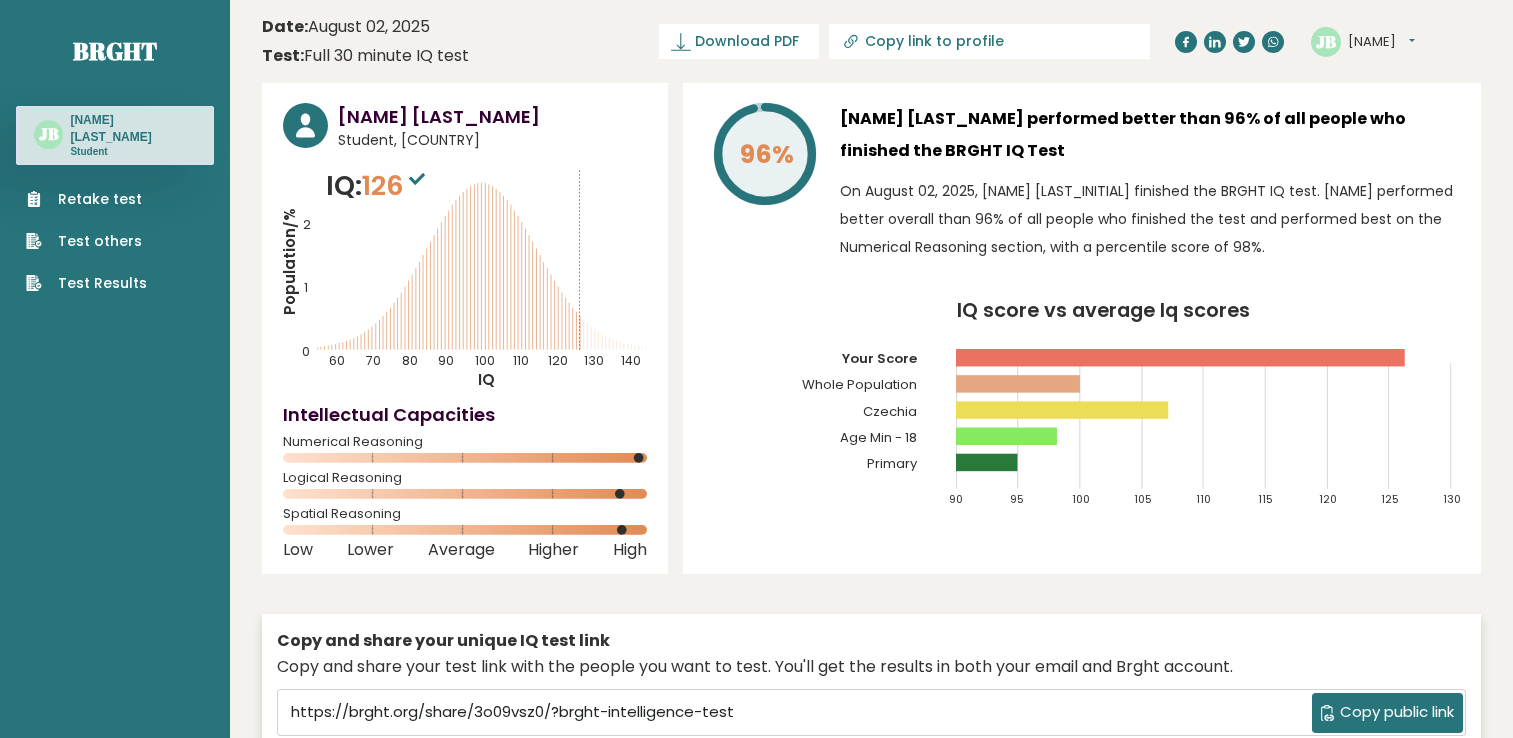 scroll, scrollTop: 0, scrollLeft: 0, axis: both 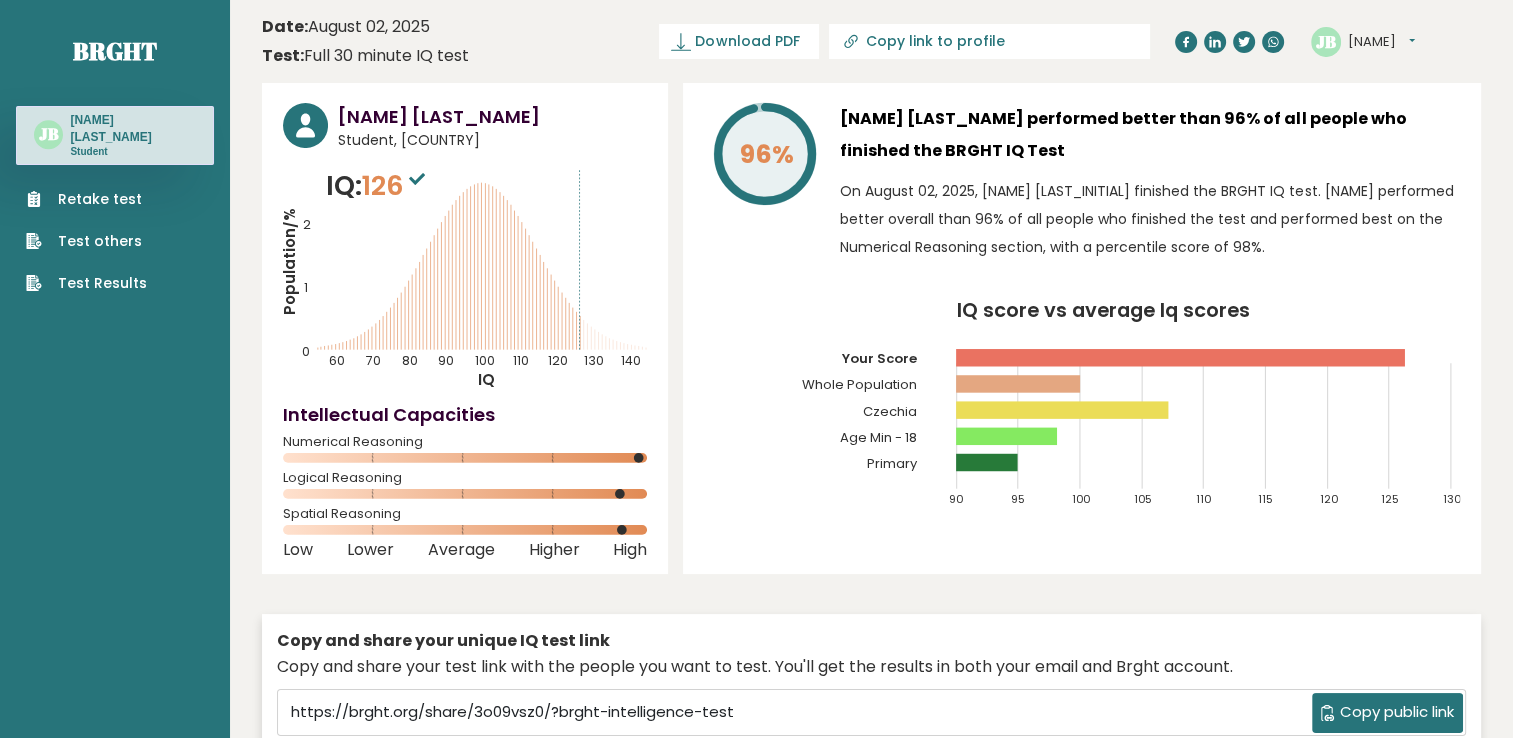 click on "Brght
JB
[NAME]
Student
Retake test
Test others
Test Results" at bounding box center (115, 149) 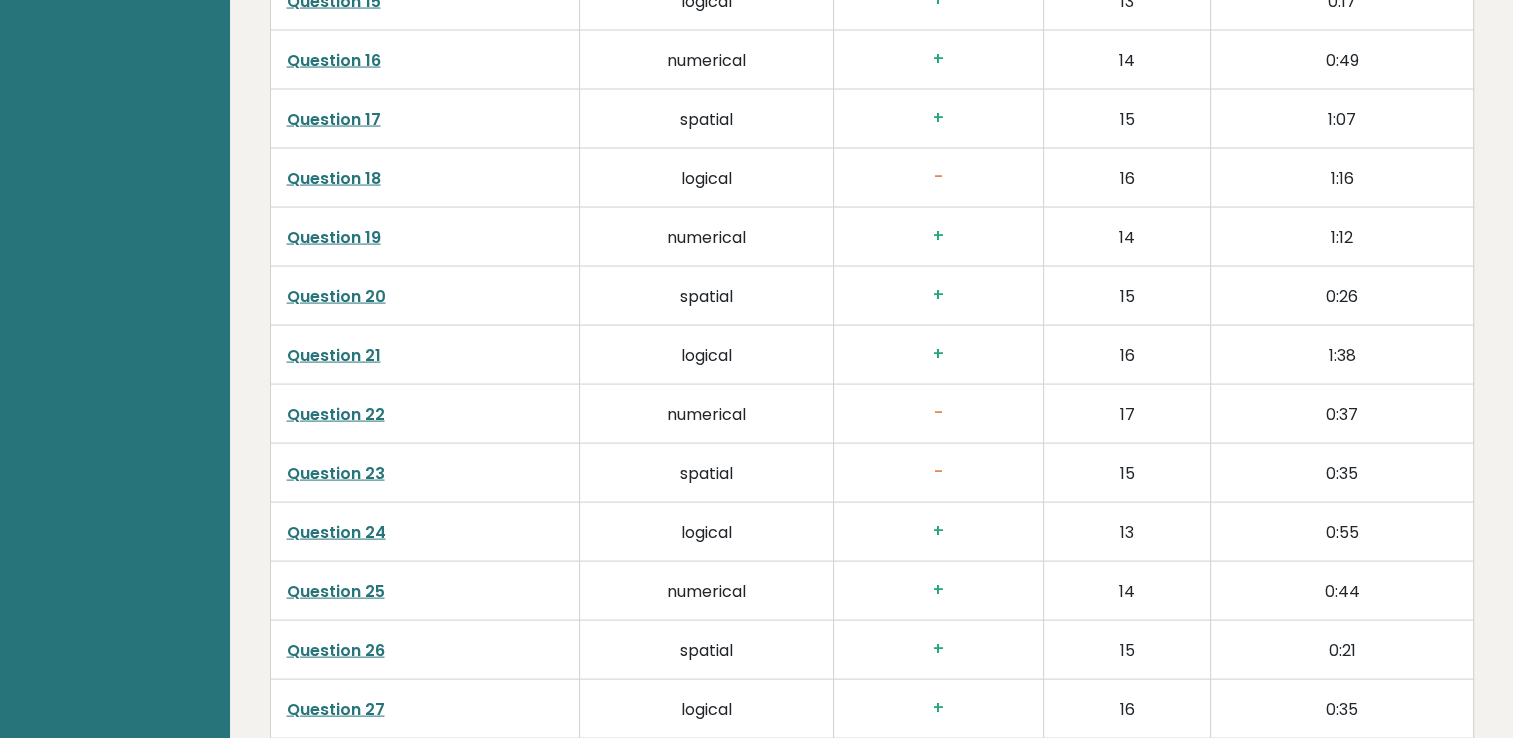 scroll, scrollTop: 5492, scrollLeft: 0, axis: vertical 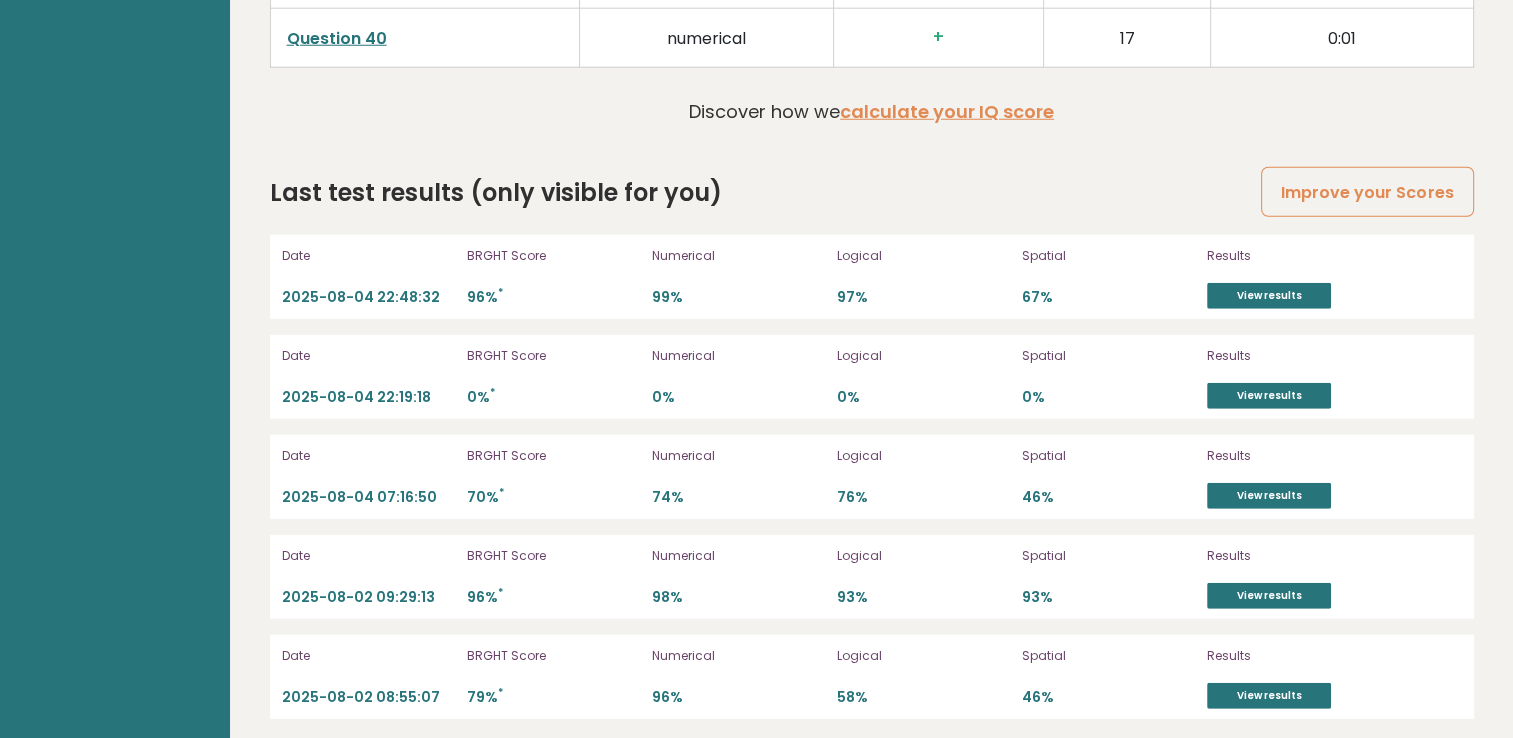 click on "Results
View results" at bounding box center [1312, 277] 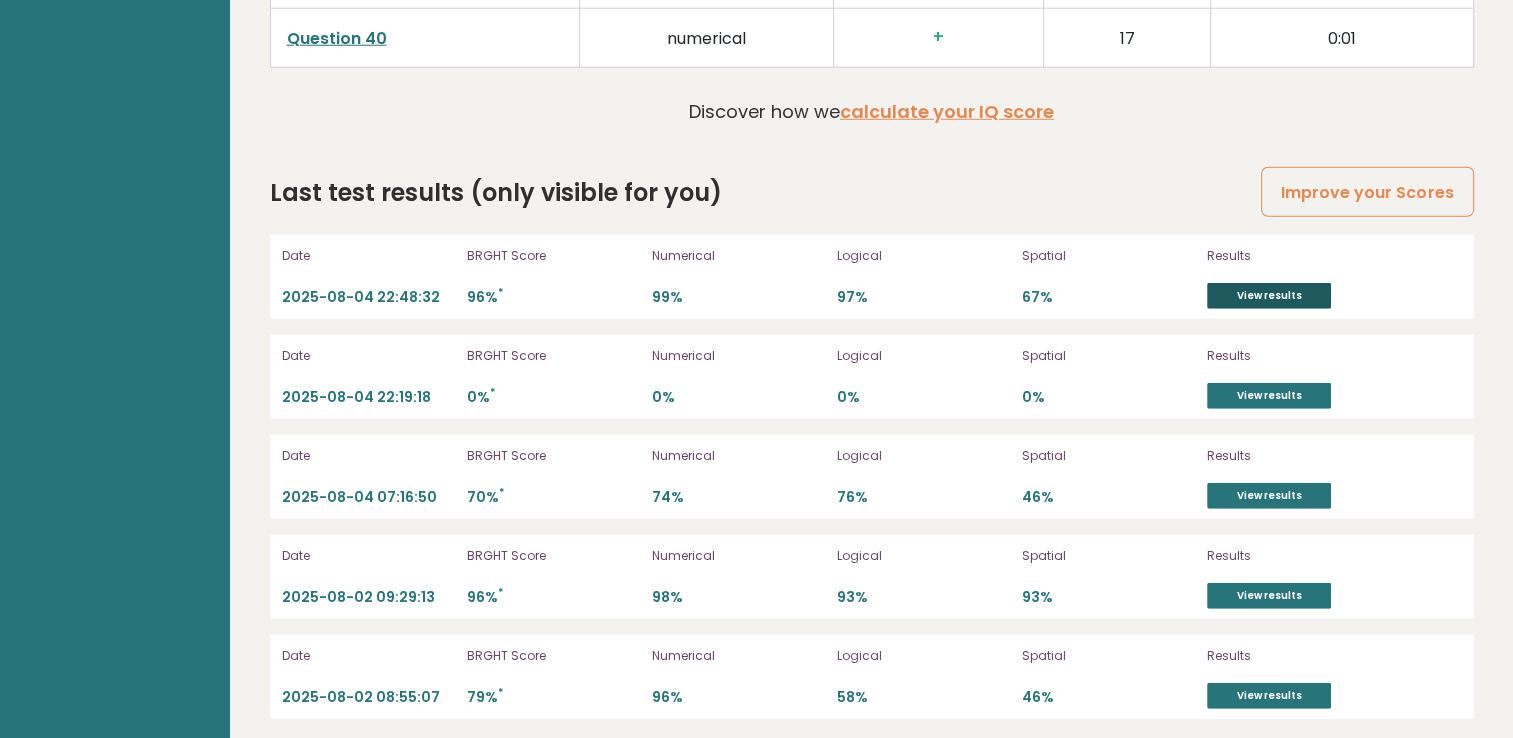click on "View results" at bounding box center (1269, 296) 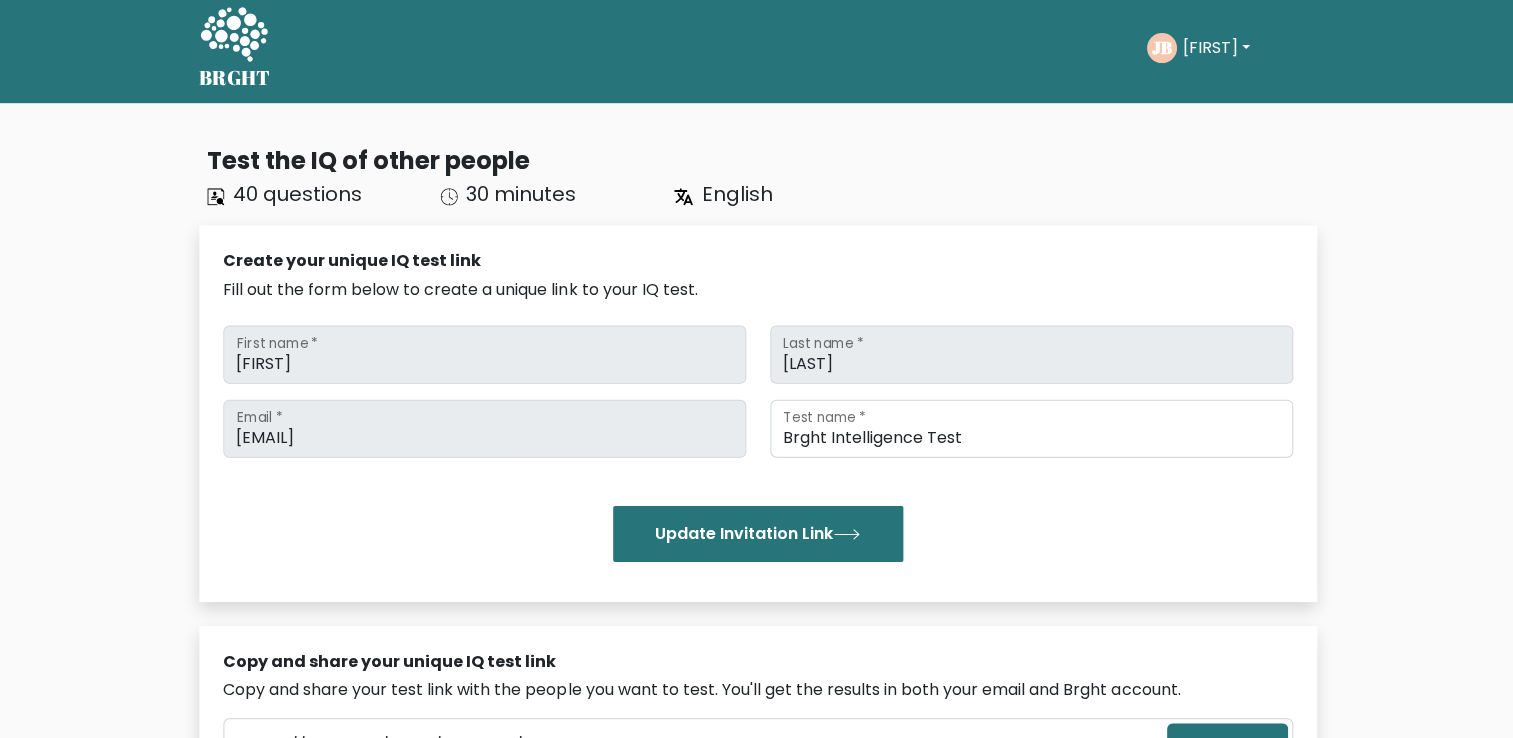 scroll, scrollTop: 8, scrollLeft: 0, axis: vertical 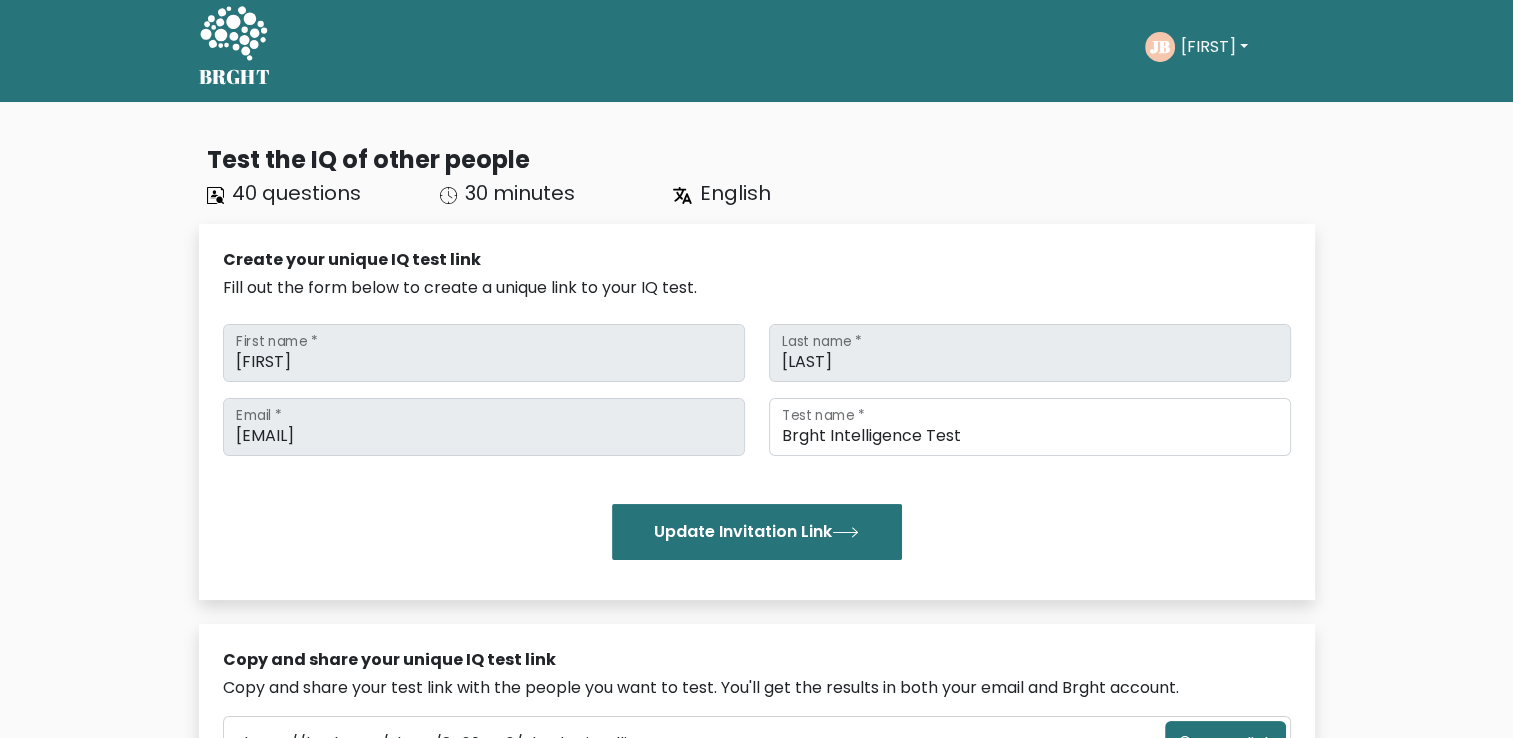 click on "[INITIALS]
[INITIALS]
Take the test
[INITIALS]
[FIRST]
Dashboard
Profile
Settings
Logout
Dashboard
Profile
Settings
Logout" at bounding box center [756, 835] 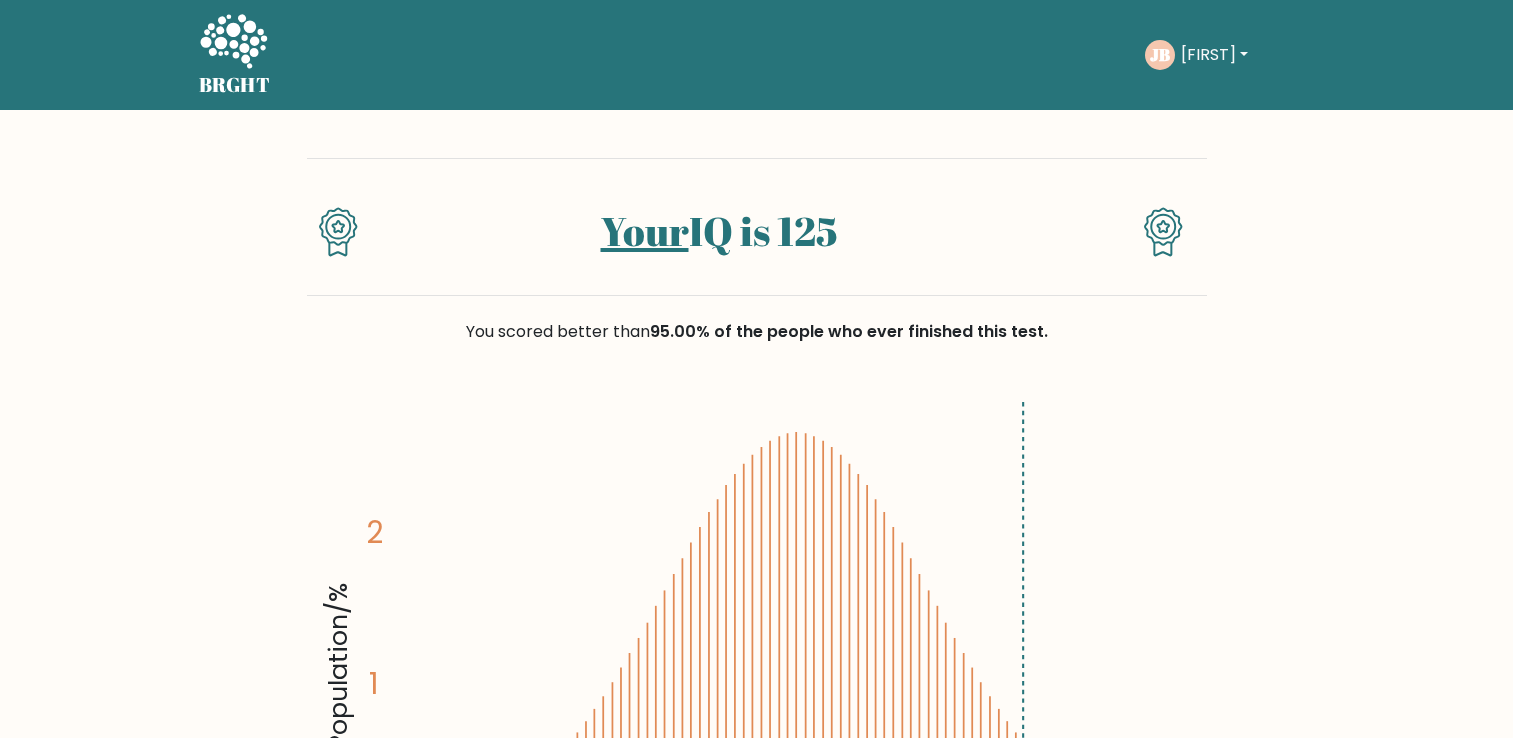 scroll, scrollTop: 0, scrollLeft: 0, axis: both 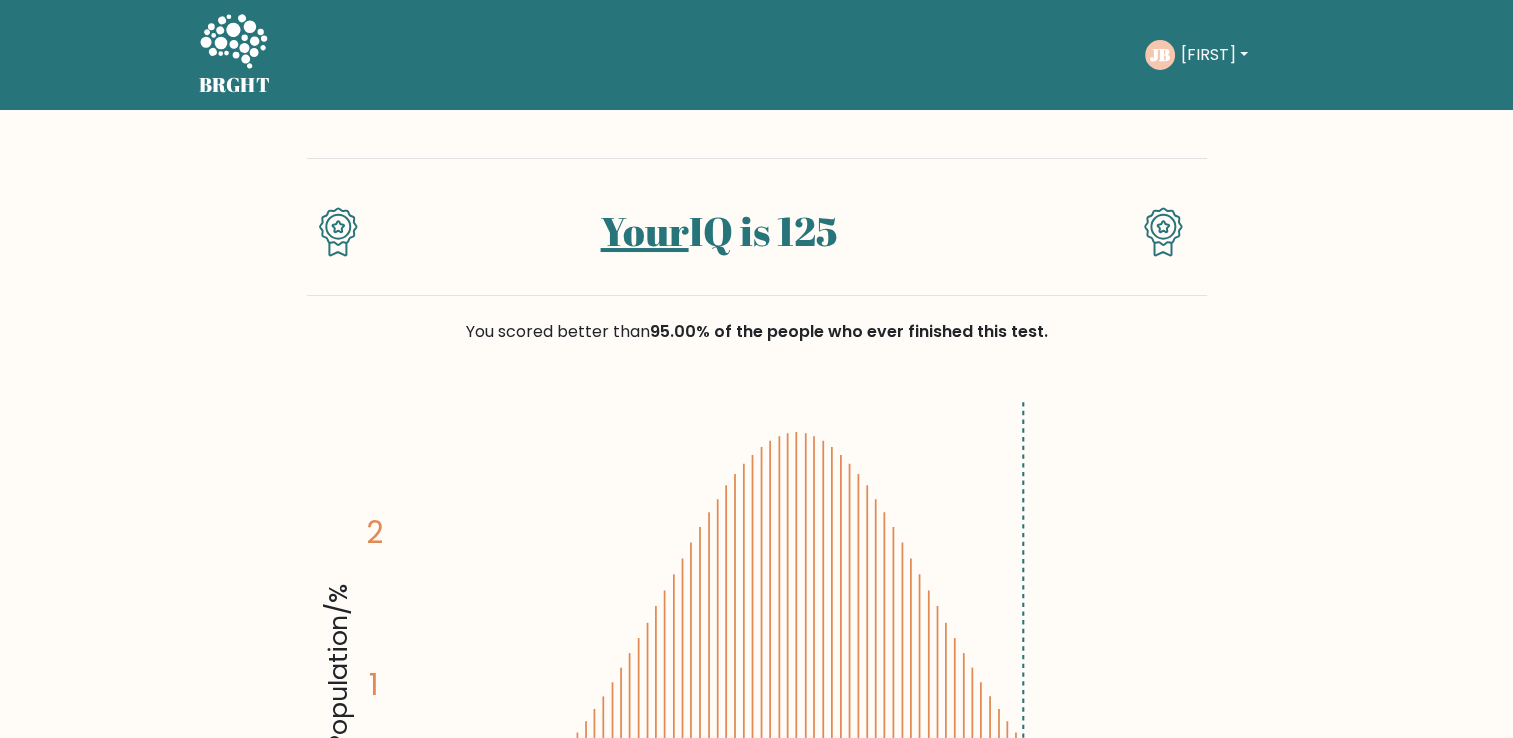 click on "[NAME]" at bounding box center (1214, 55) 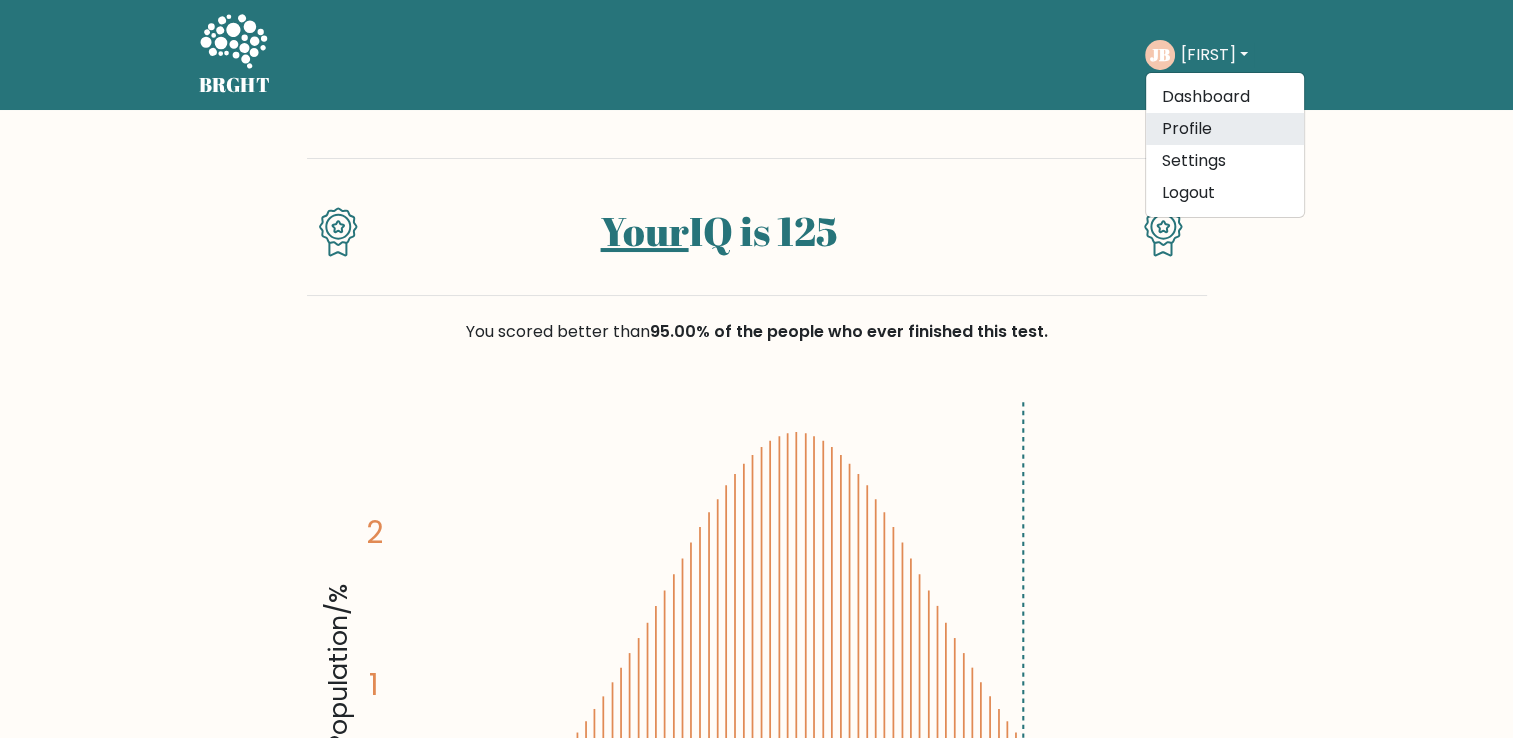 click on "Profile" at bounding box center (1225, 129) 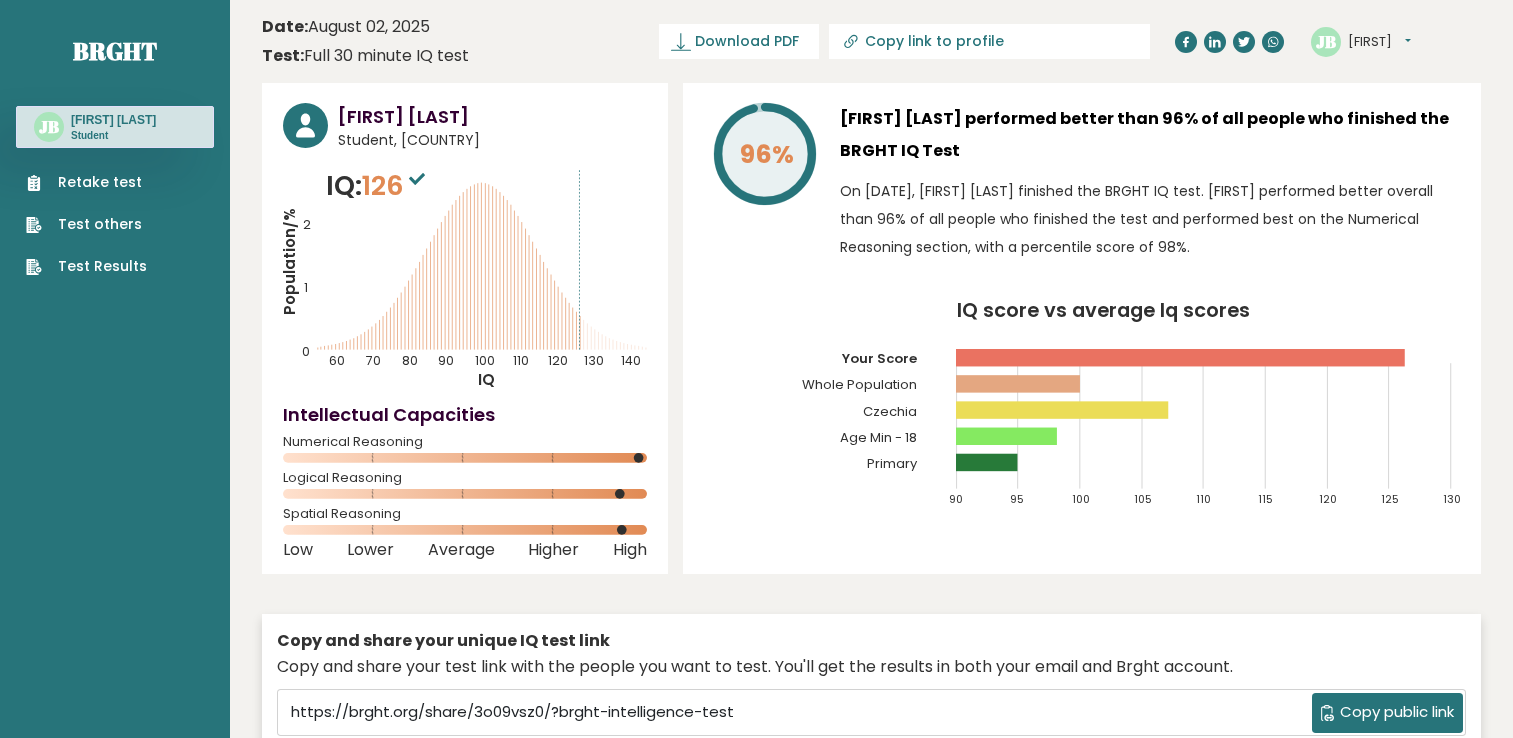 scroll, scrollTop: 0, scrollLeft: 0, axis: both 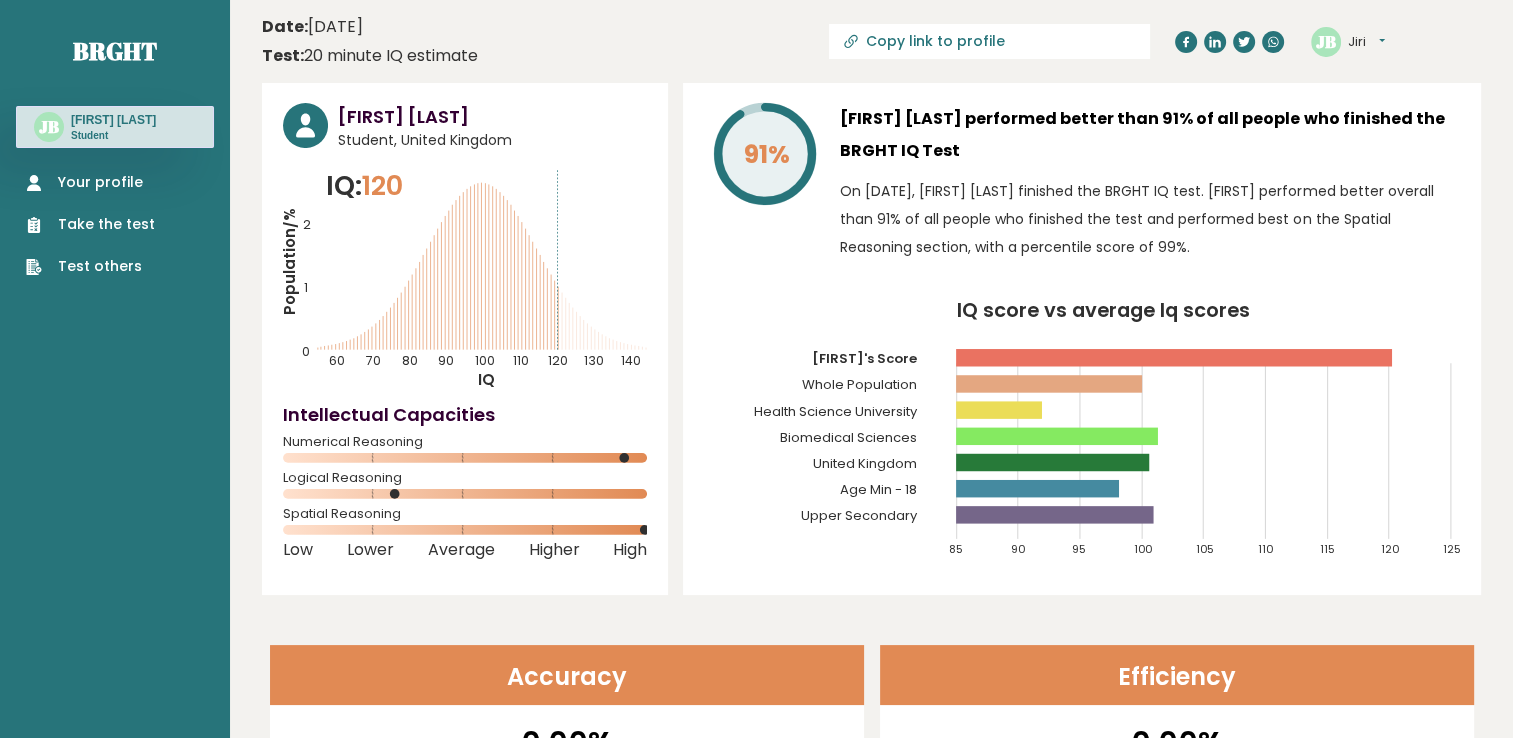 drag, startPoint x: 448, startPoint y: 144, endPoint x: 441, endPoint y: 264, distance: 120.203995 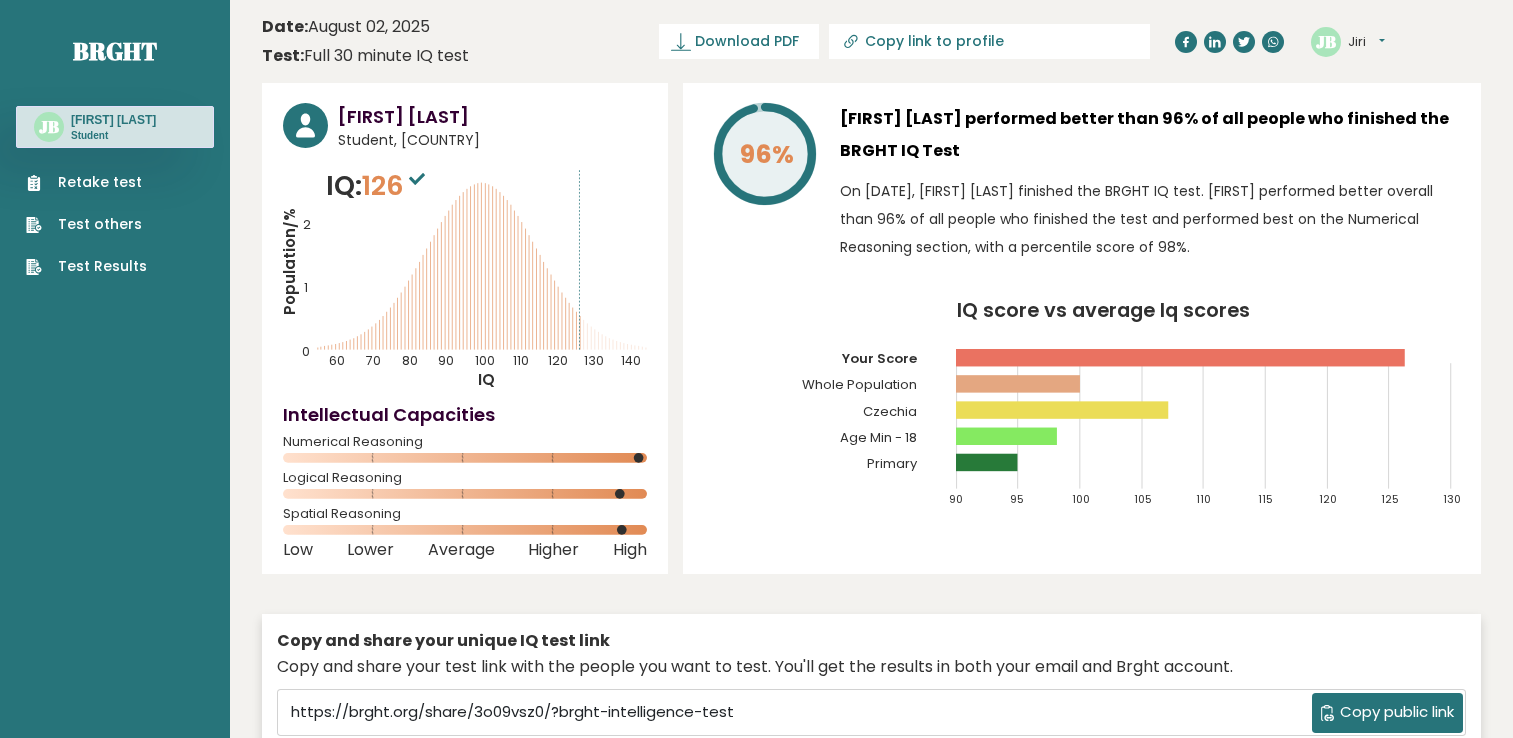 scroll, scrollTop: 0, scrollLeft: 0, axis: both 